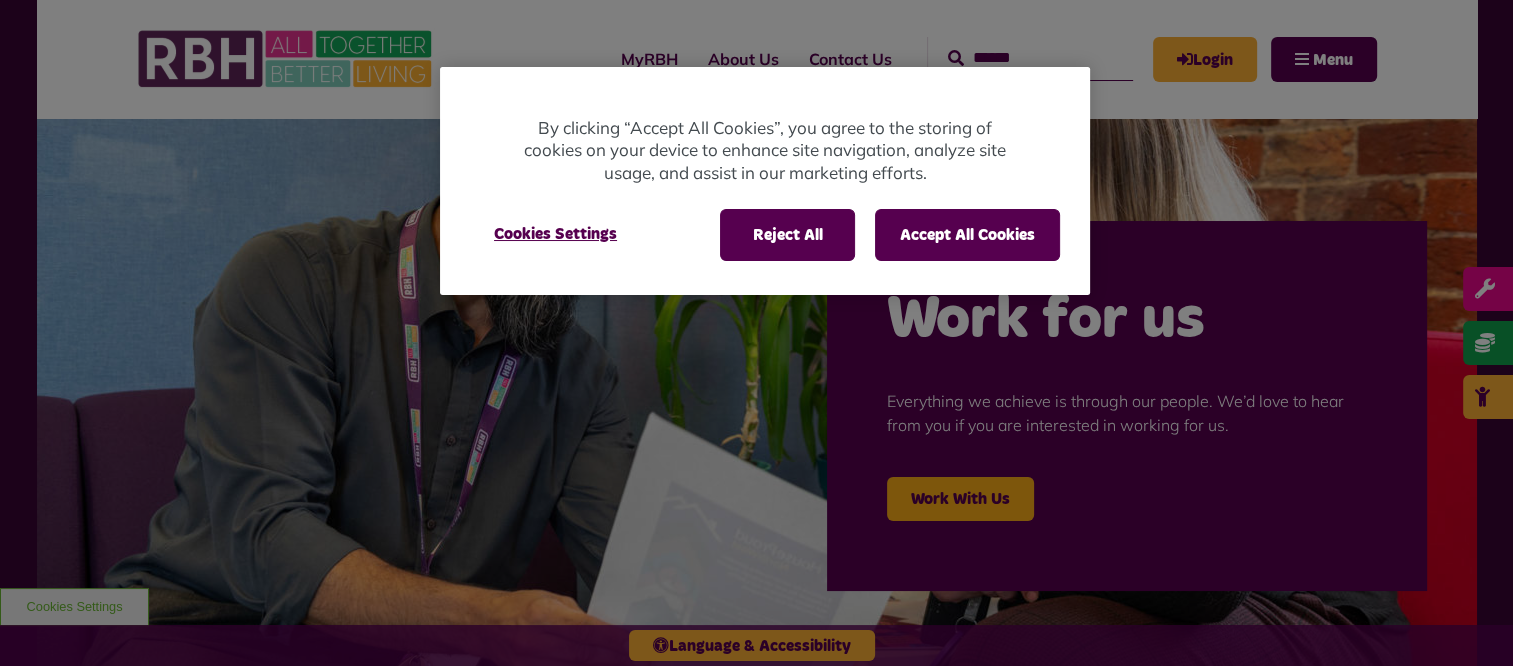scroll, scrollTop: 0, scrollLeft: 0, axis: both 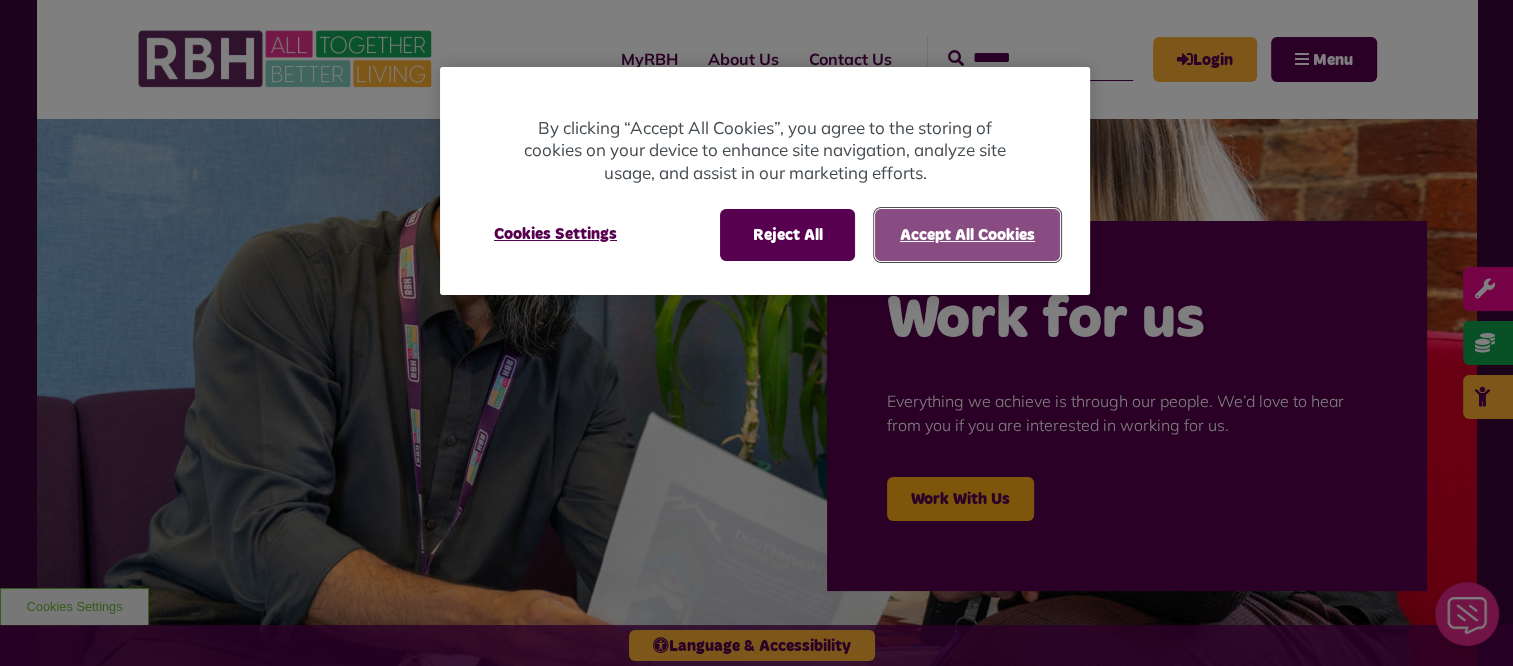 click on "Accept All Cookies" at bounding box center [967, 235] 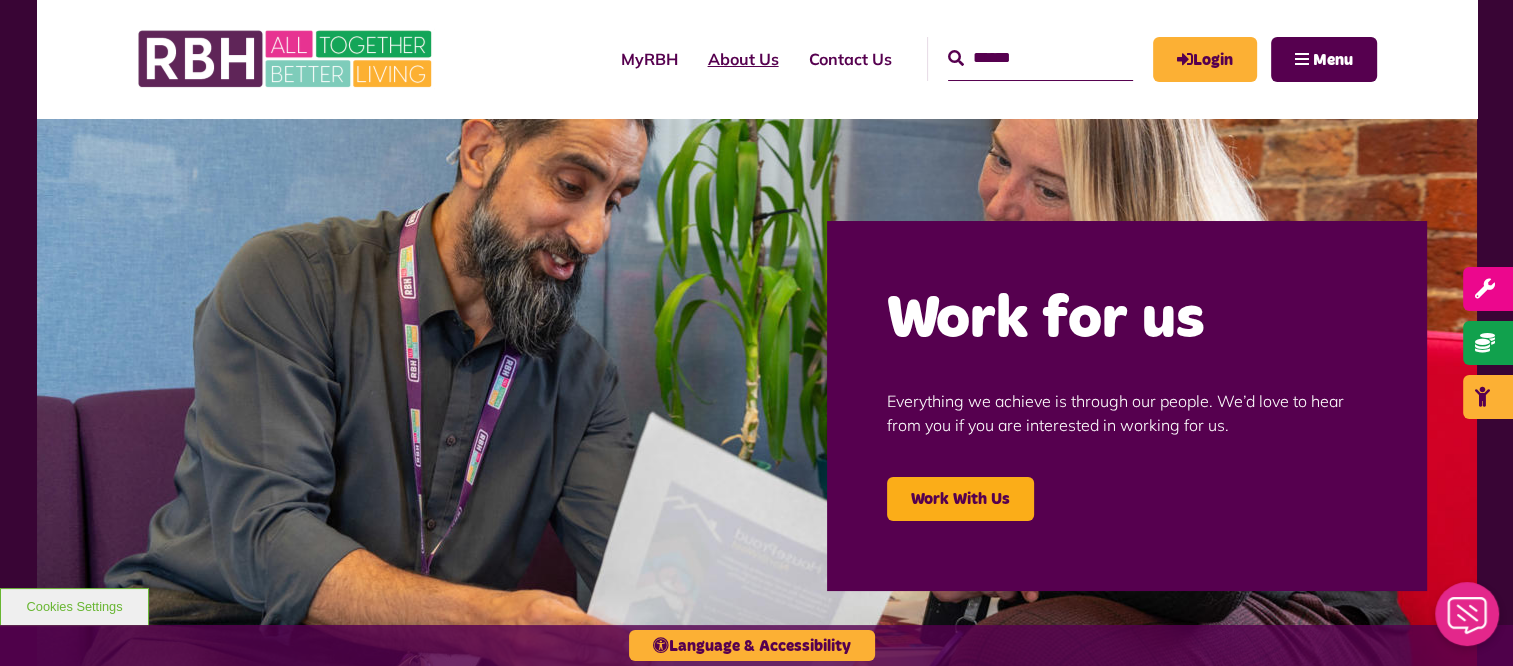 click on "About Us" at bounding box center (743, 59) 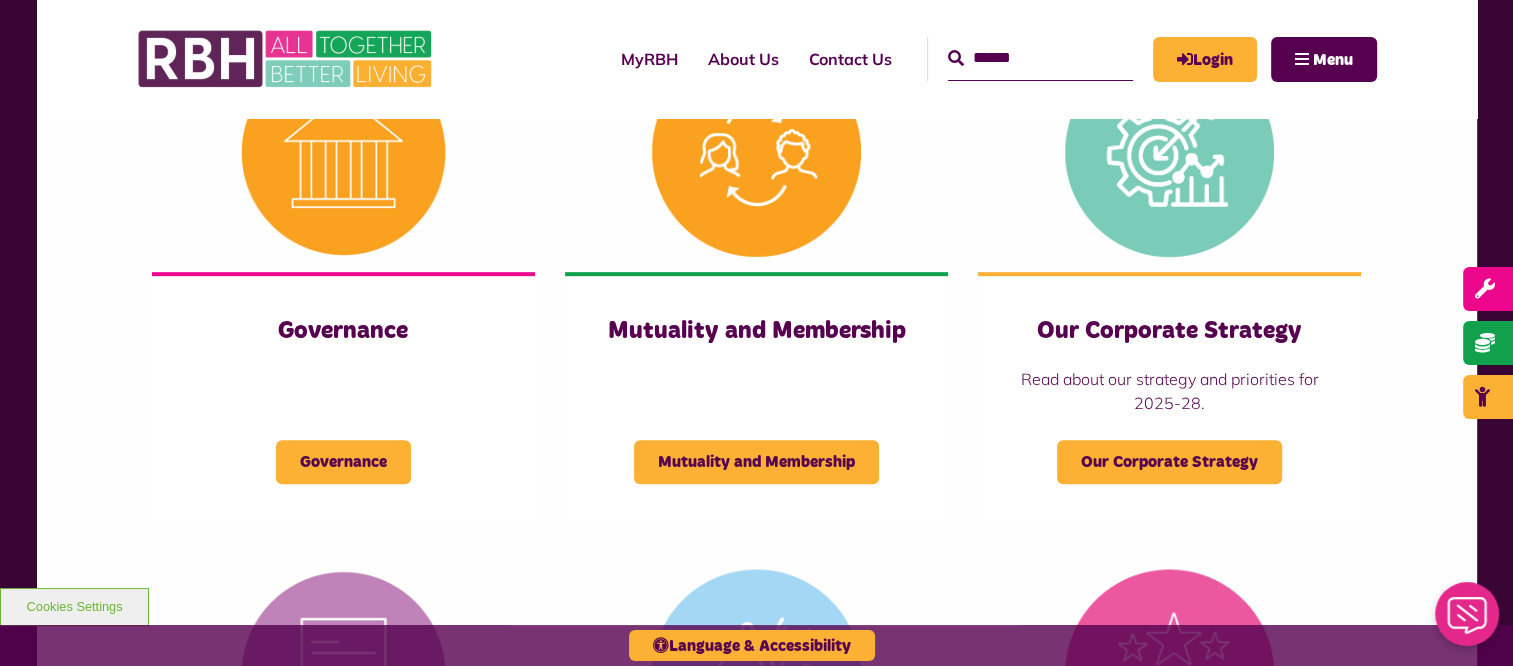 scroll, scrollTop: 900, scrollLeft: 0, axis: vertical 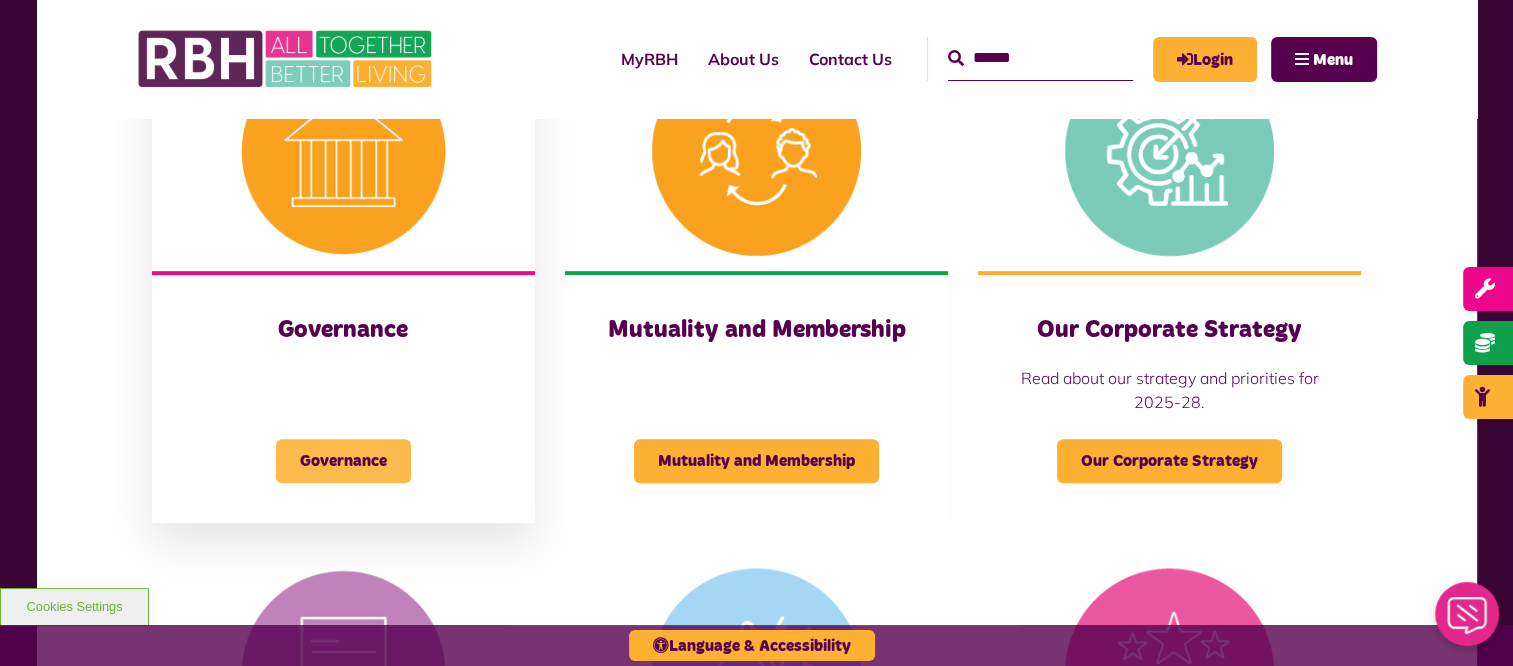 click on "Governance" at bounding box center (343, 461) 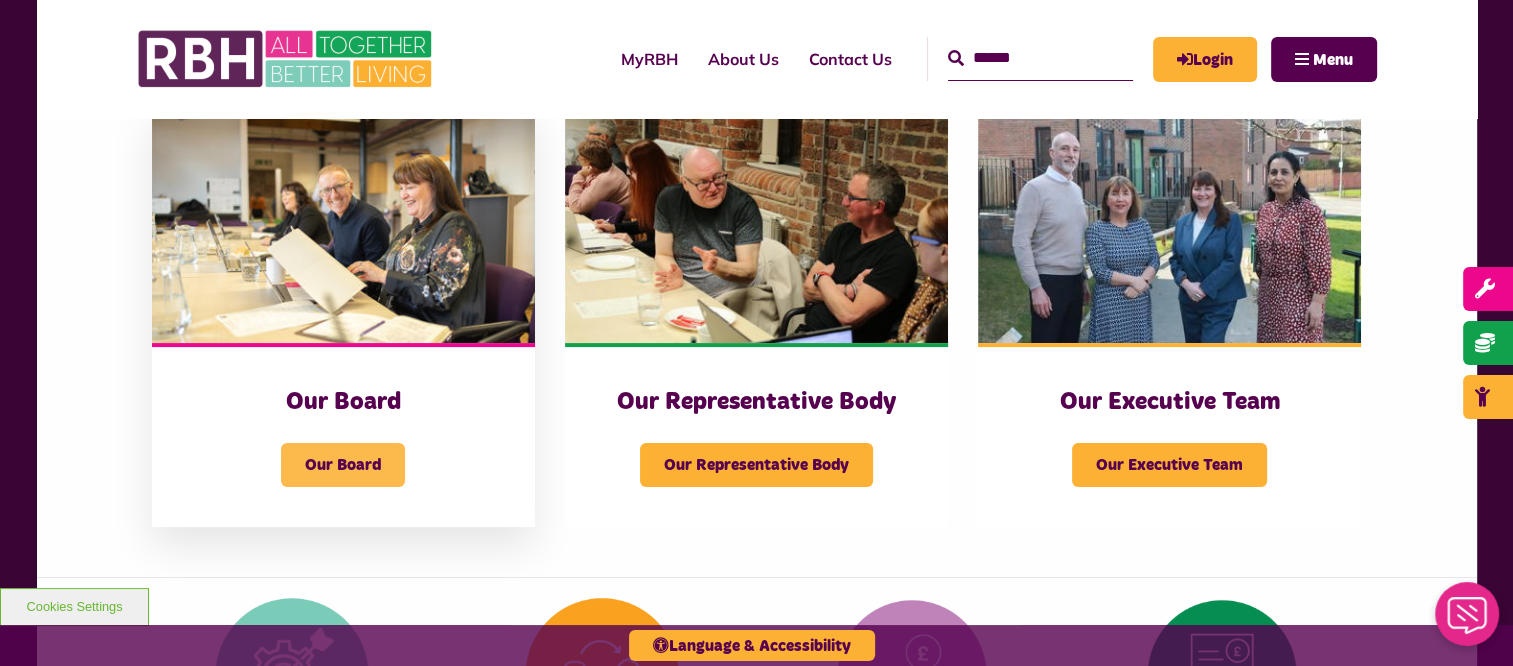 scroll, scrollTop: 300, scrollLeft: 0, axis: vertical 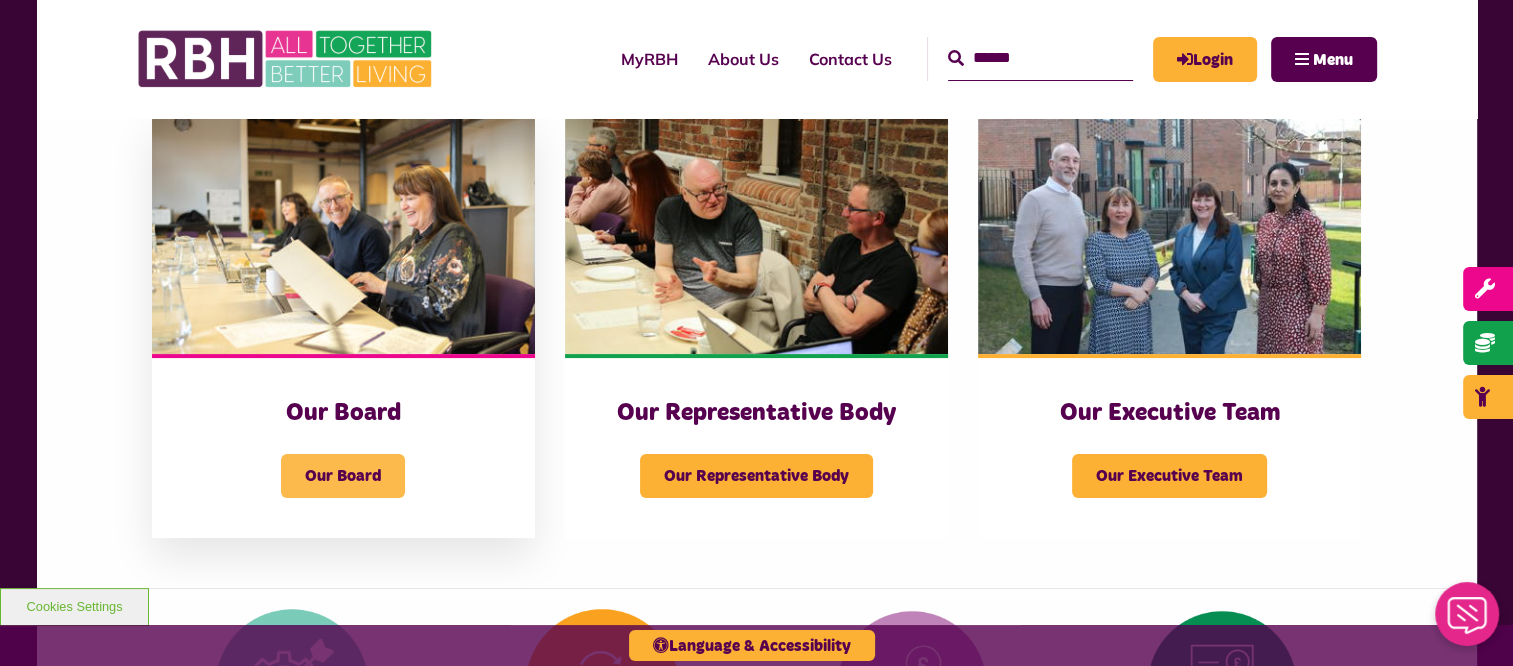 click on "Our Board" at bounding box center [343, 476] 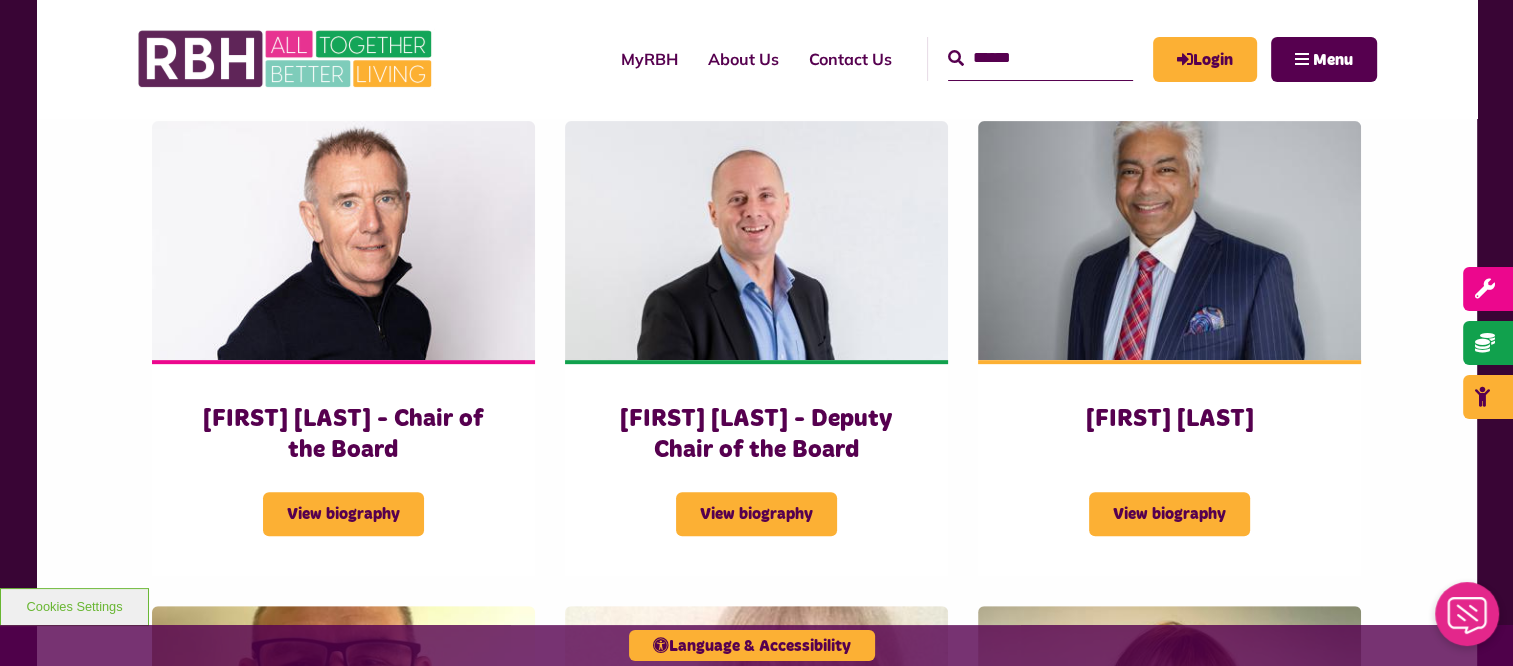 scroll, scrollTop: 800, scrollLeft: 0, axis: vertical 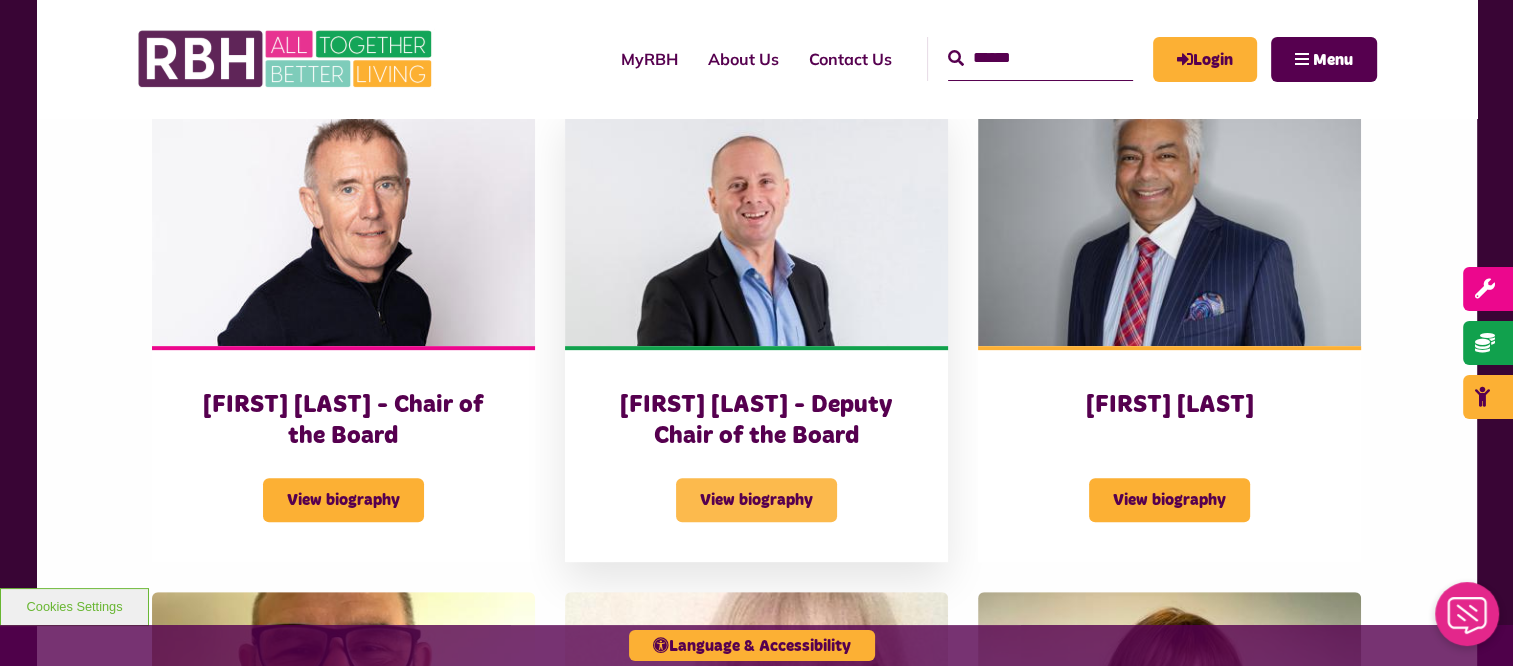 click on "View biography" at bounding box center [756, 500] 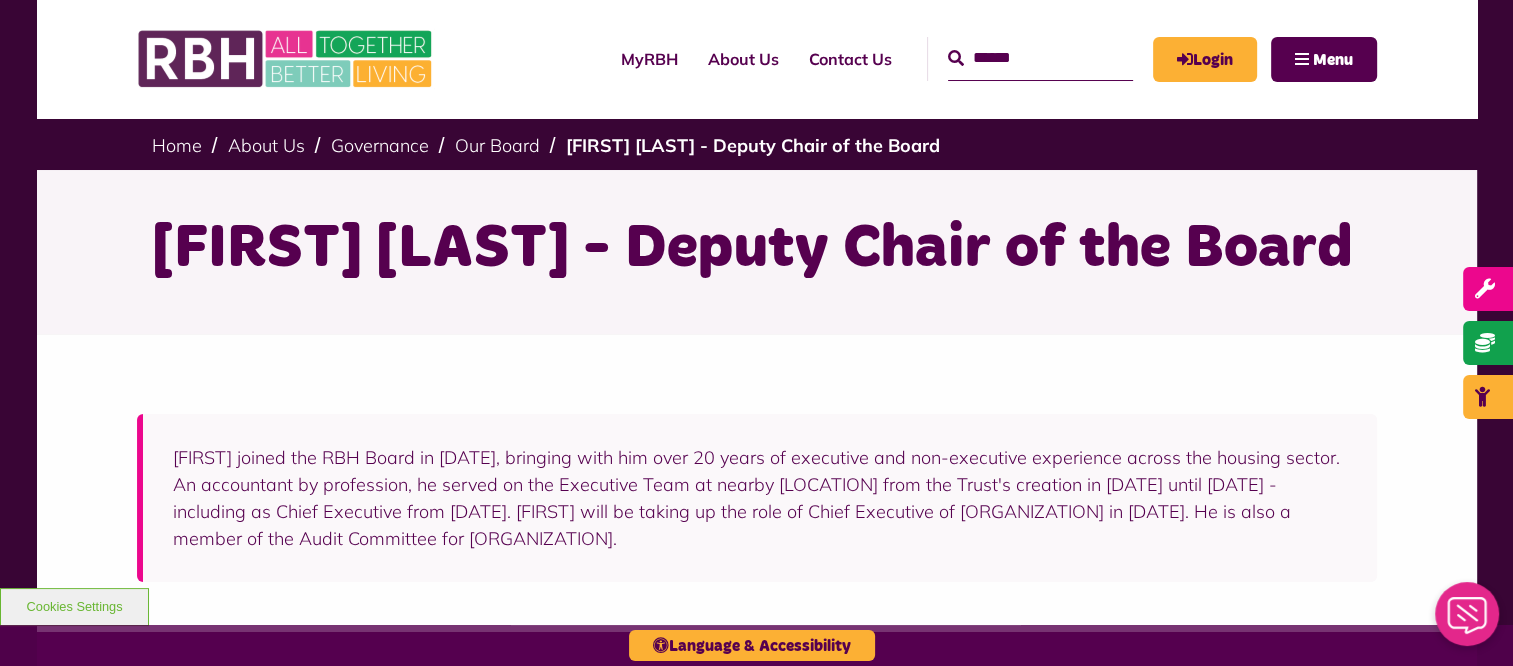 scroll, scrollTop: 0, scrollLeft: 0, axis: both 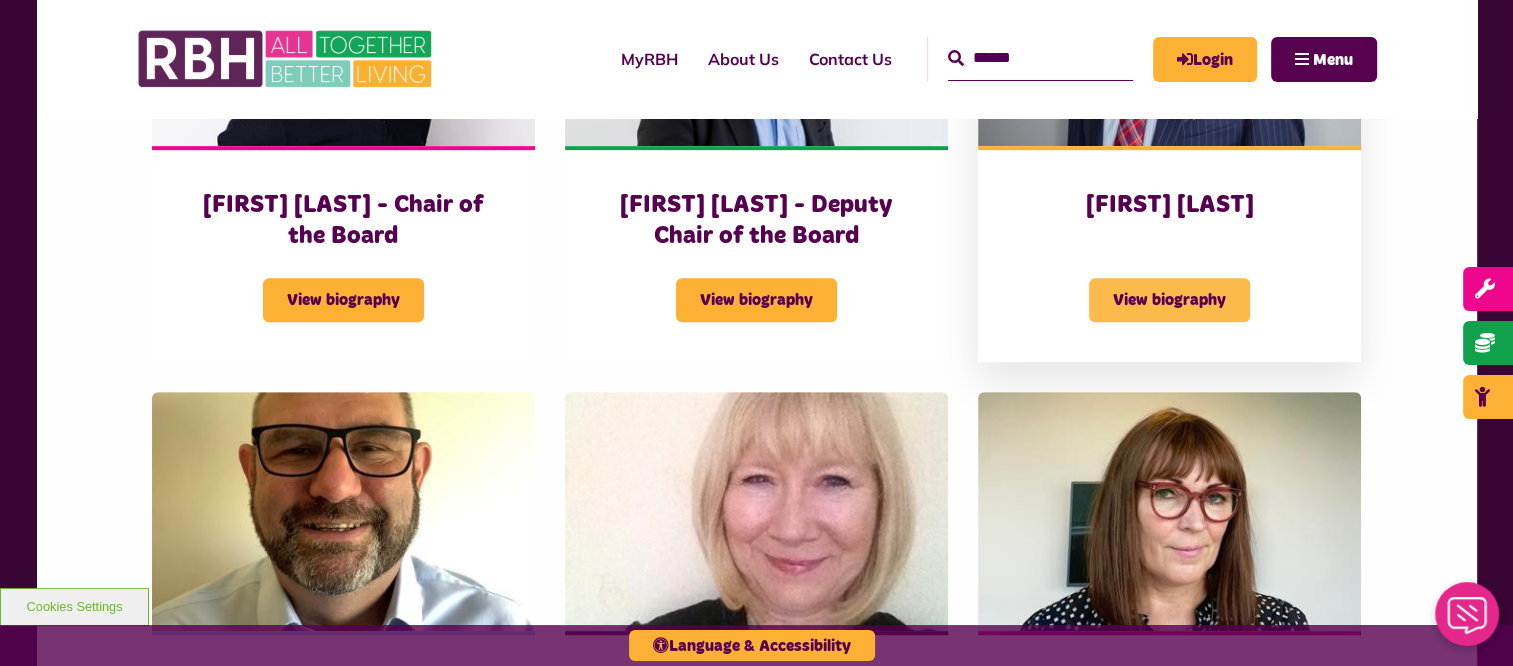 click on "View biography" at bounding box center (1169, 300) 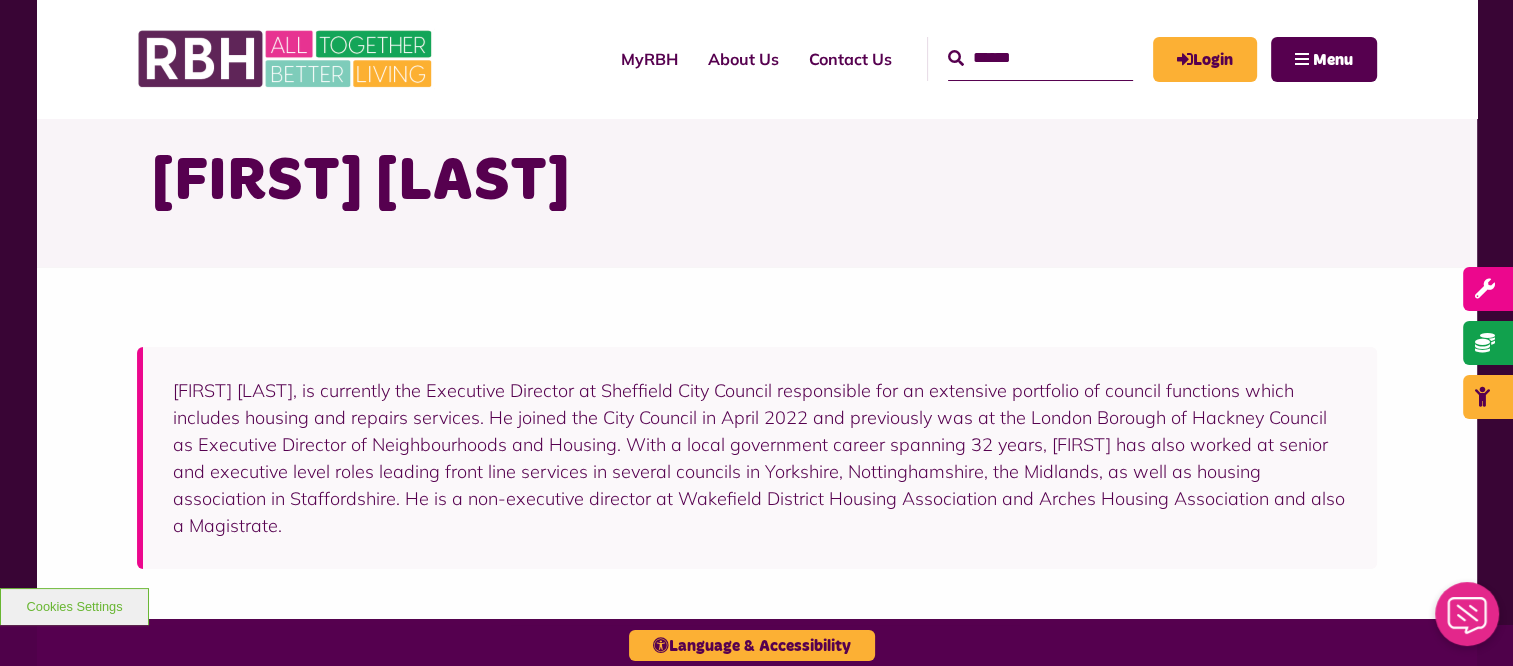 scroll, scrollTop: 100, scrollLeft: 0, axis: vertical 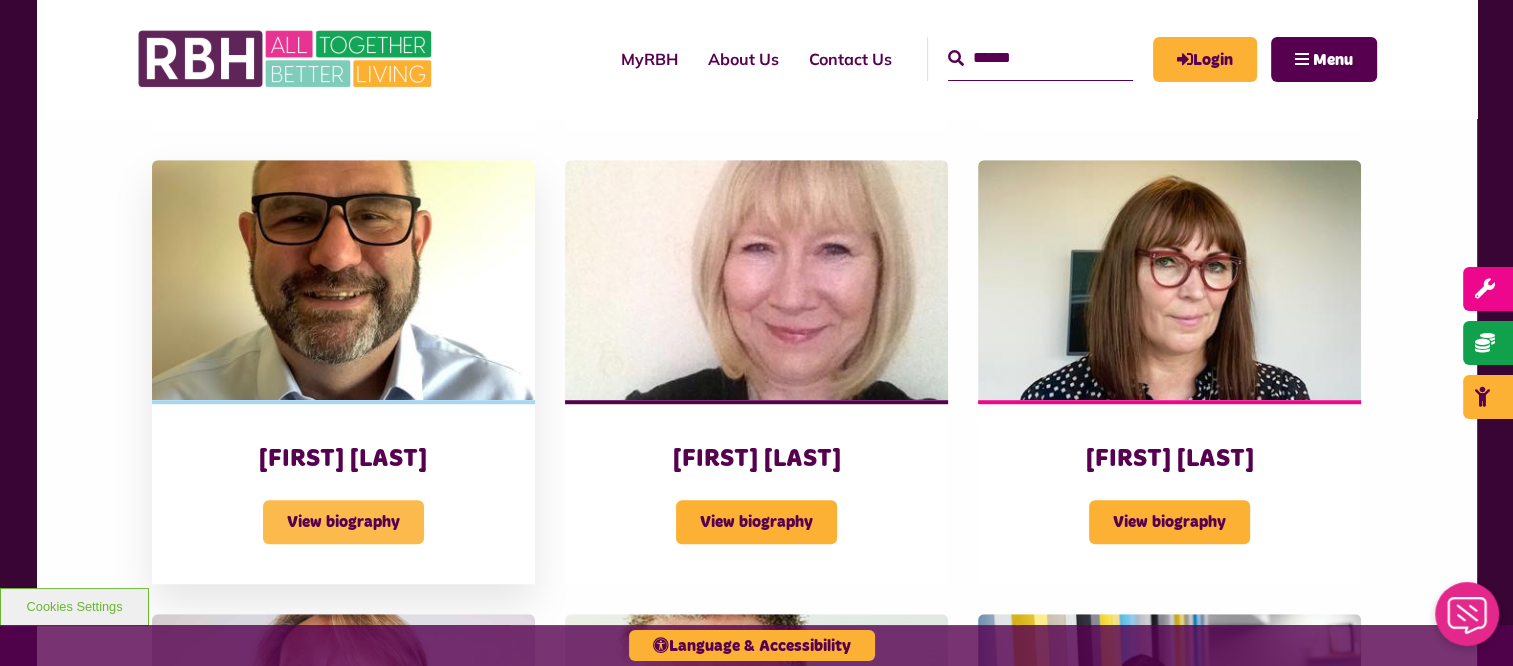 click on "View biography" at bounding box center (343, 522) 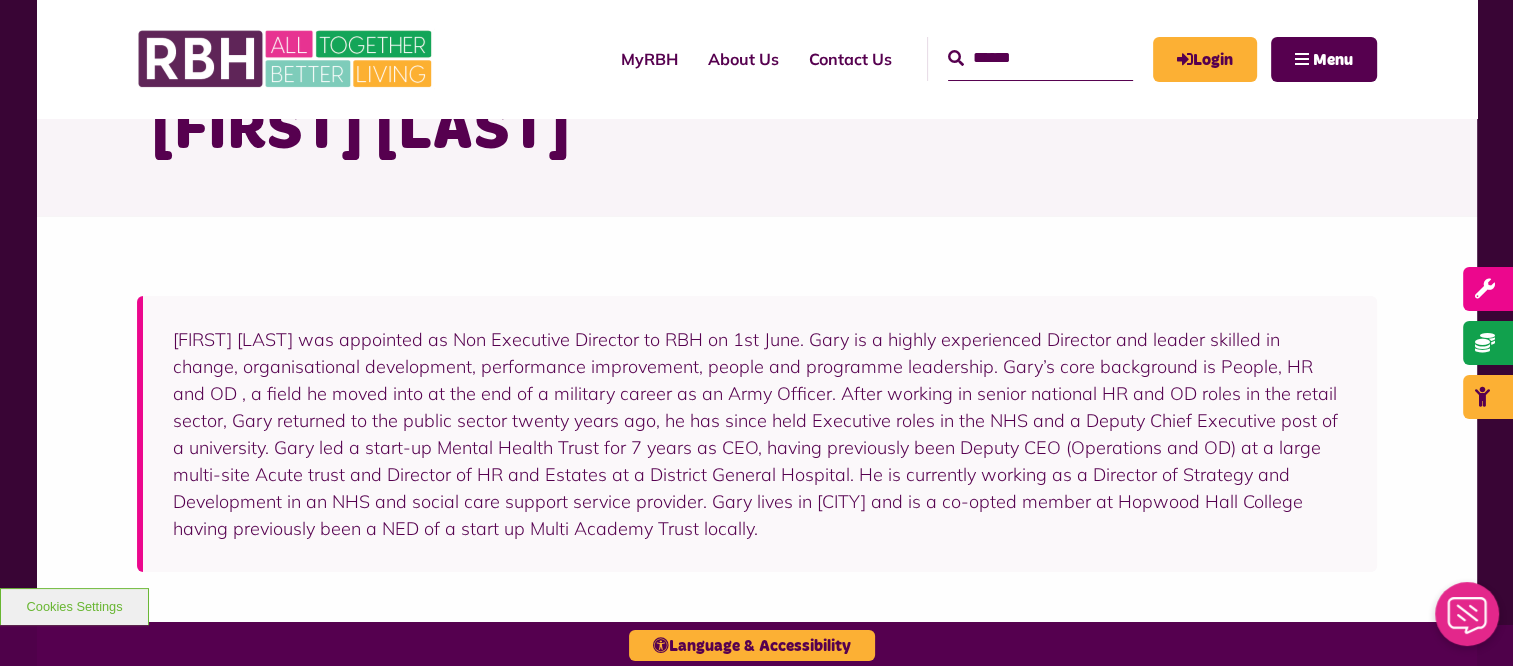 scroll, scrollTop: 200, scrollLeft: 0, axis: vertical 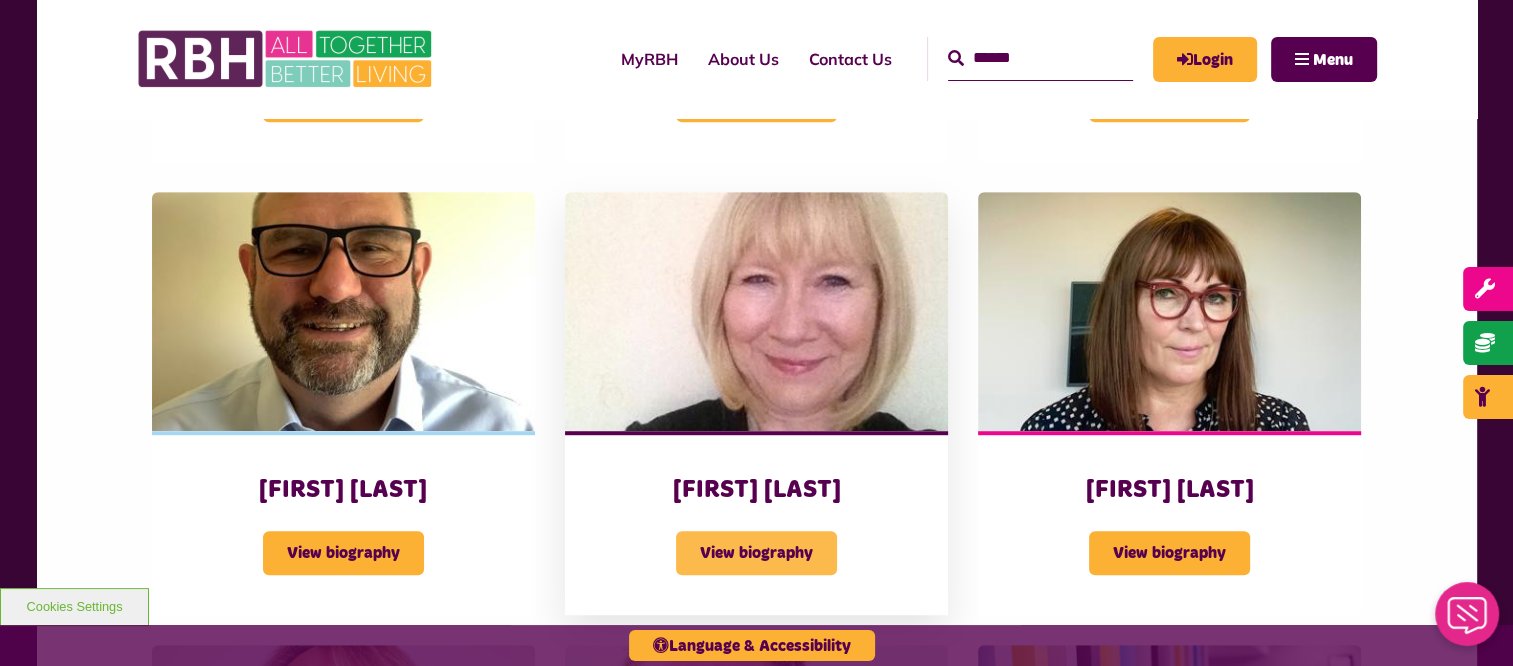 click on "View biography" at bounding box center [756, 553] 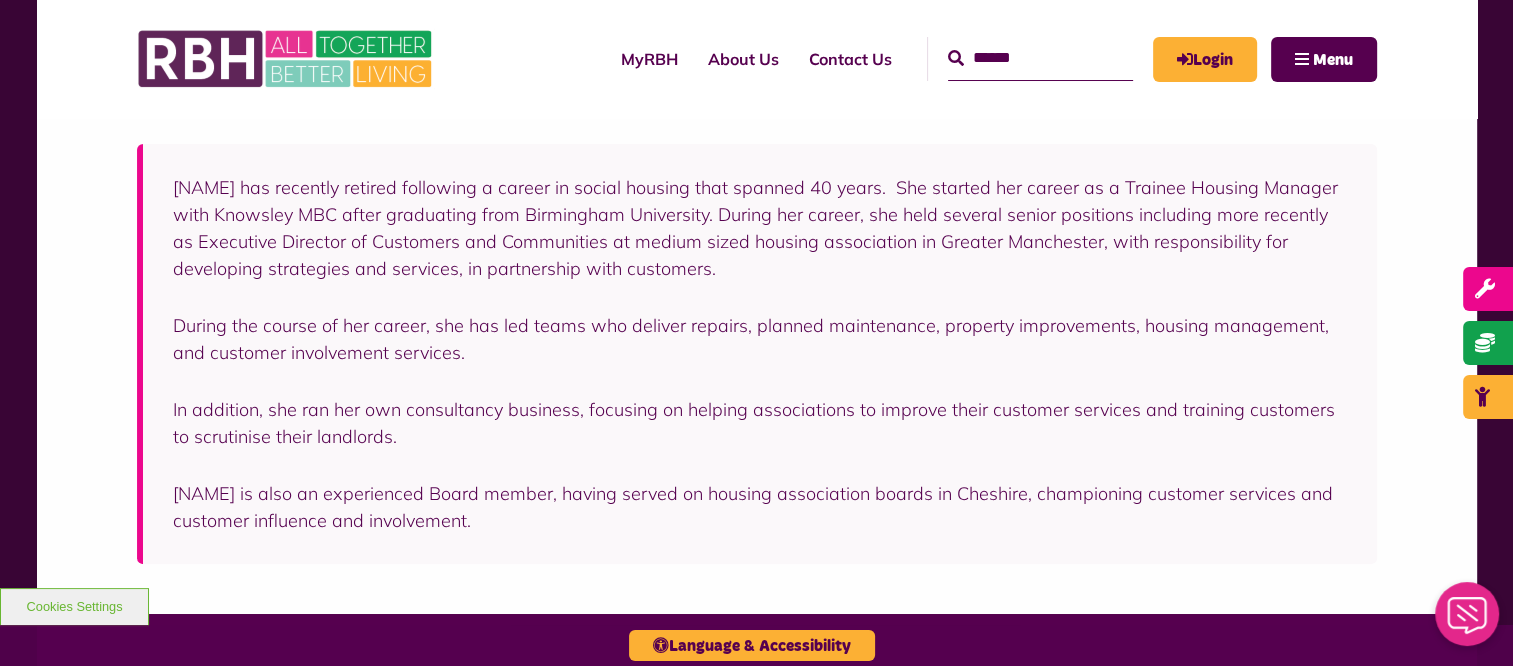 scroll, scrollTop: 400, scrollLeft: 0, axis: vertical 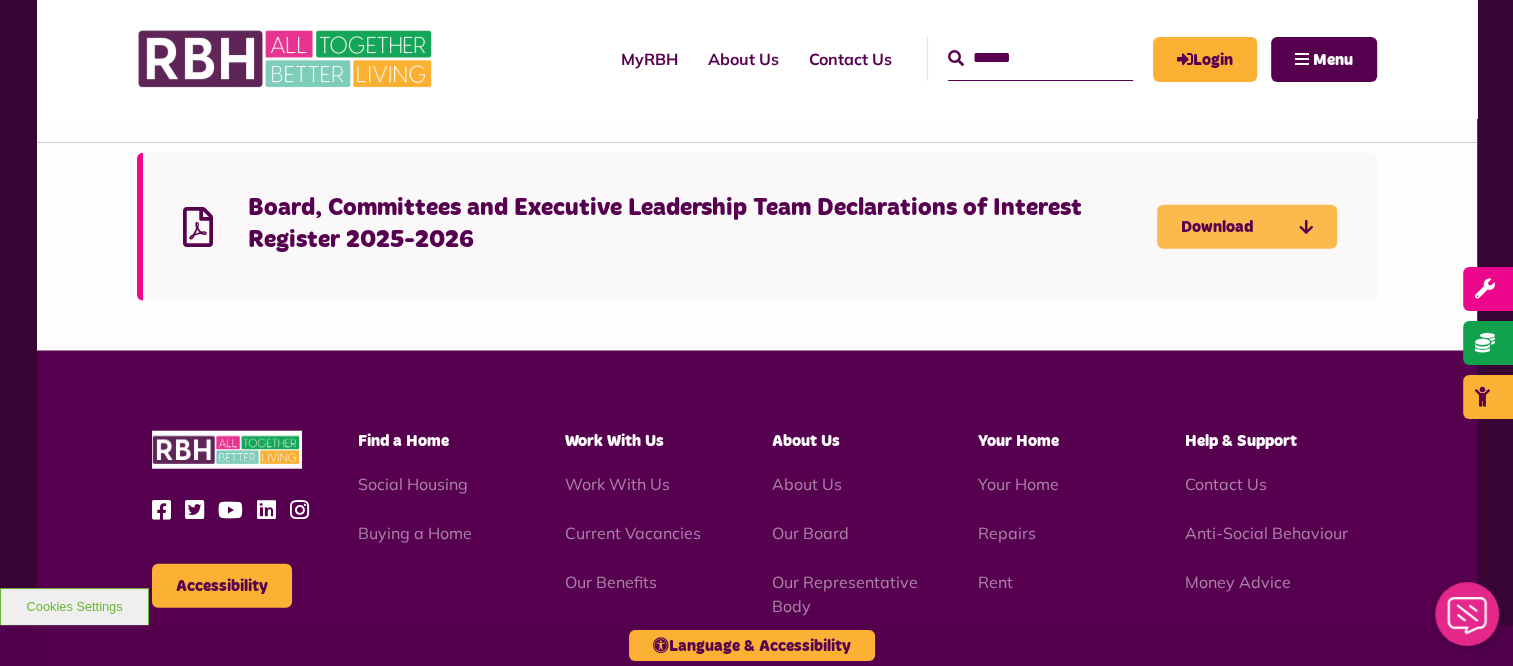 click on "Download" at bounding box center (1247, 227) 